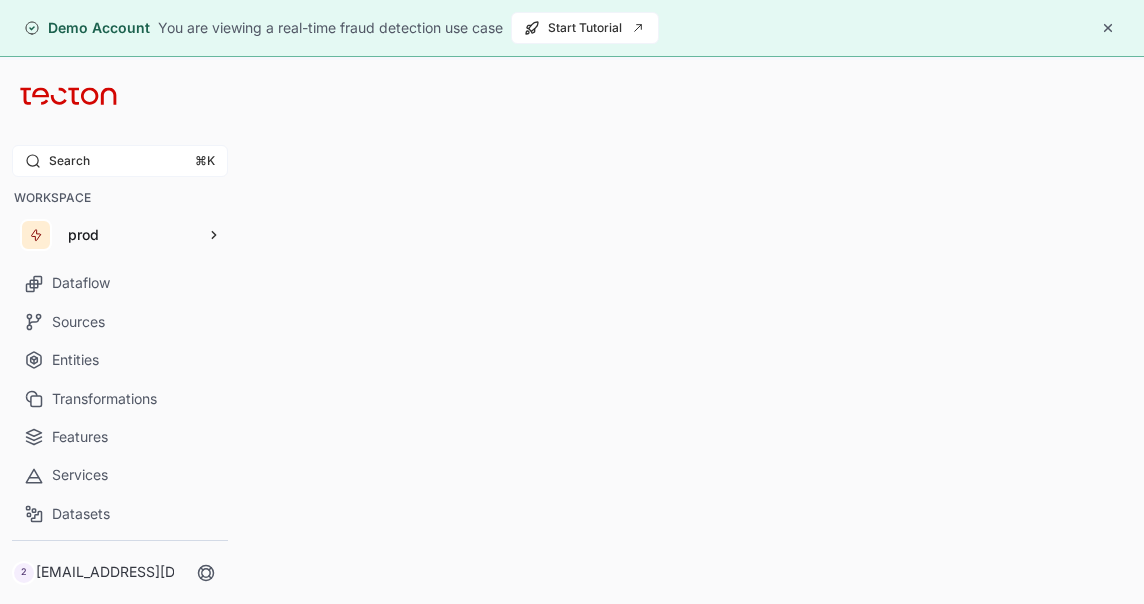 scroll, scrollTop: 0, scrollLeft: 0, axis: both 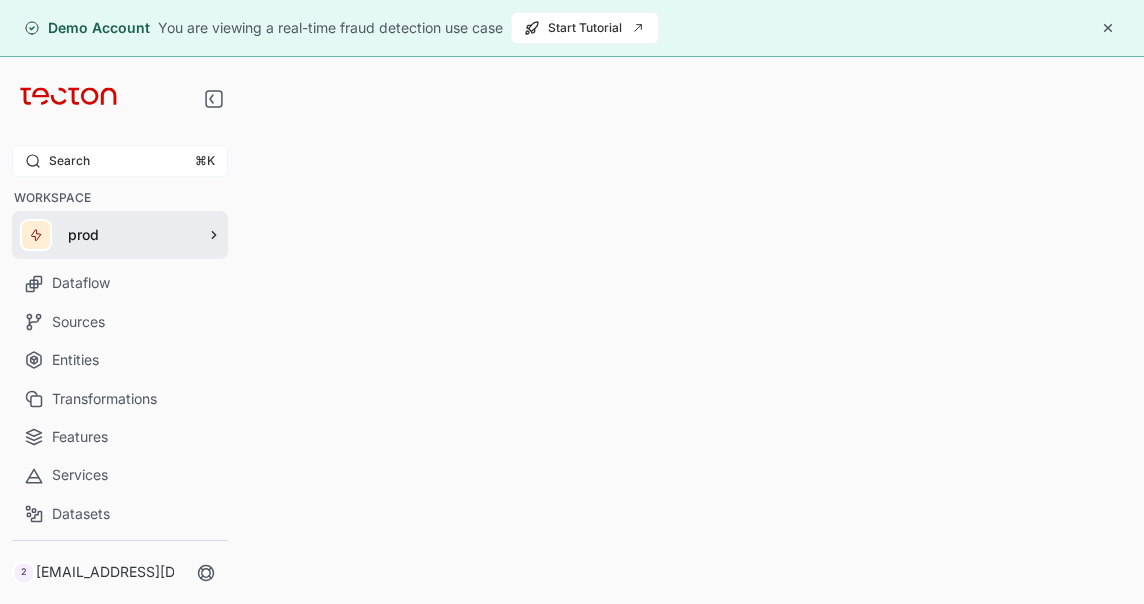 click on "prod" at bounding box center (120, 235) 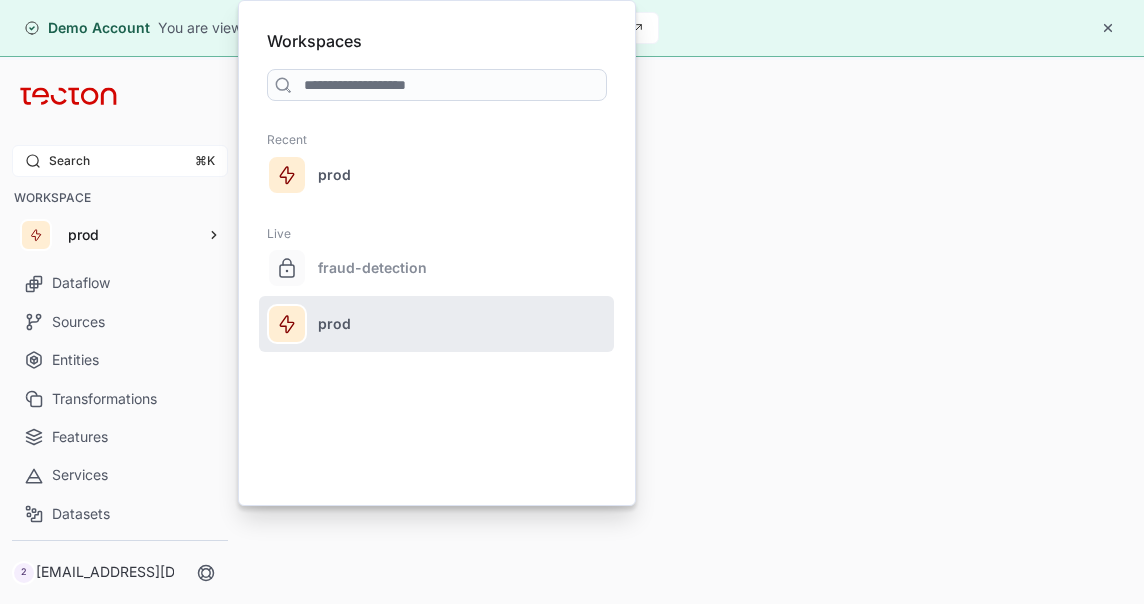 click on "prod" at bounding box center [461, 324] 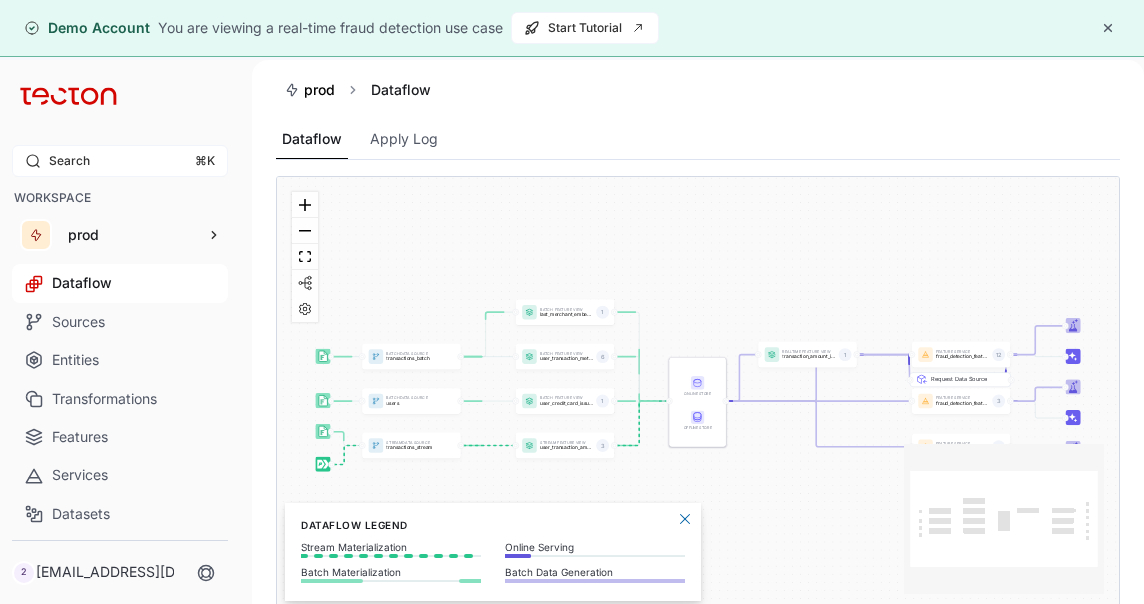 scroll, scrollTop: 0, scrollLeft: 0, axis: both 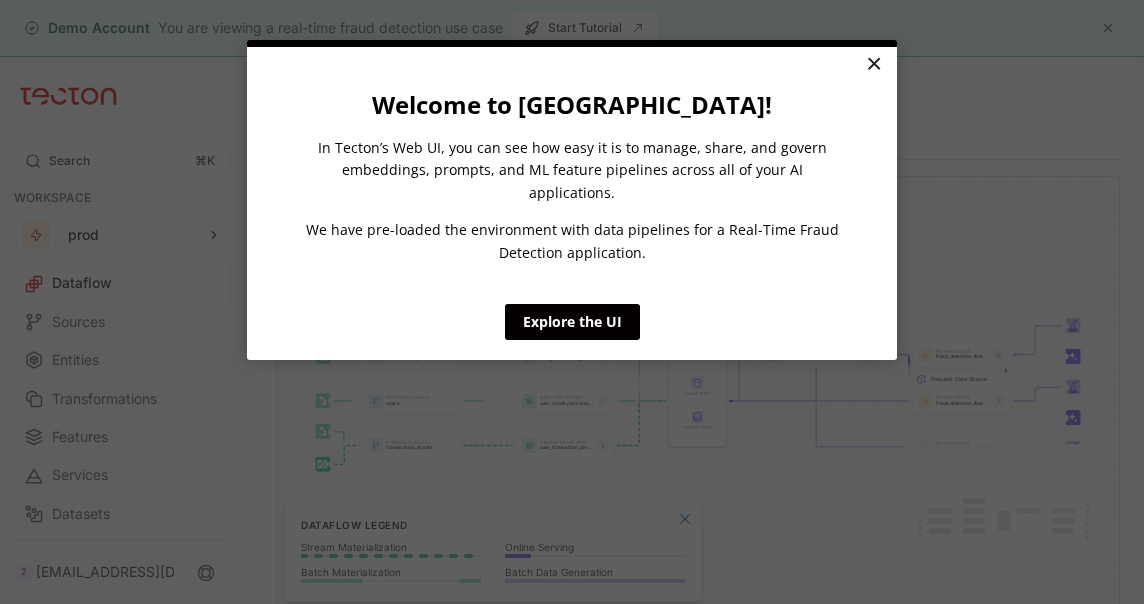 click on "×" at bounding box center [873, 65] 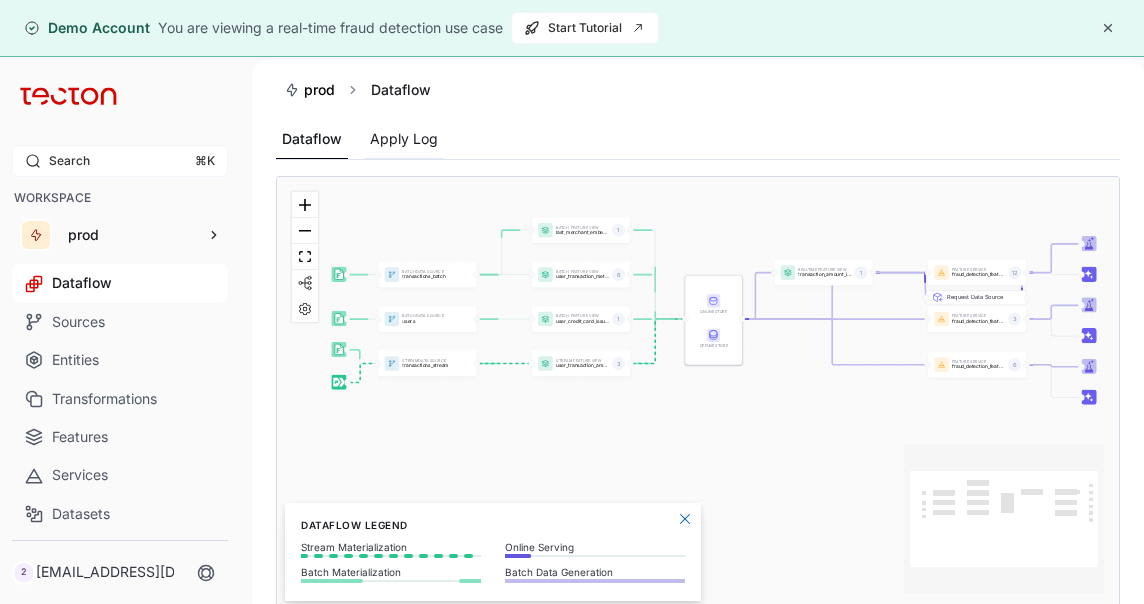 click on "Apply Log" at bounding box center [404, 139] 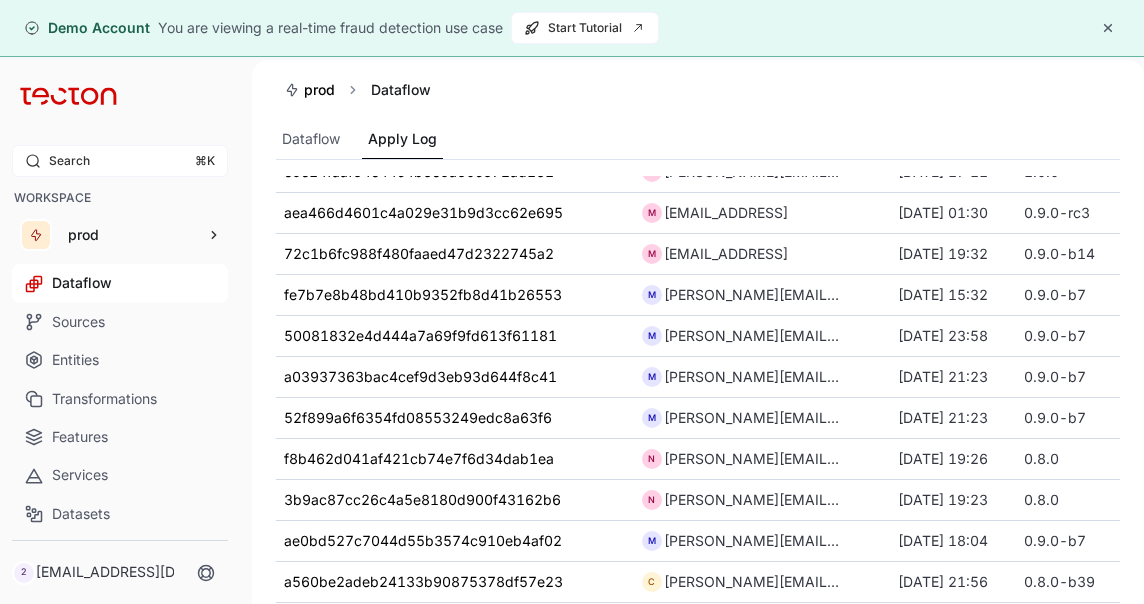 scroll, scrollTop: 0, scrollLeft: 0, axis: both 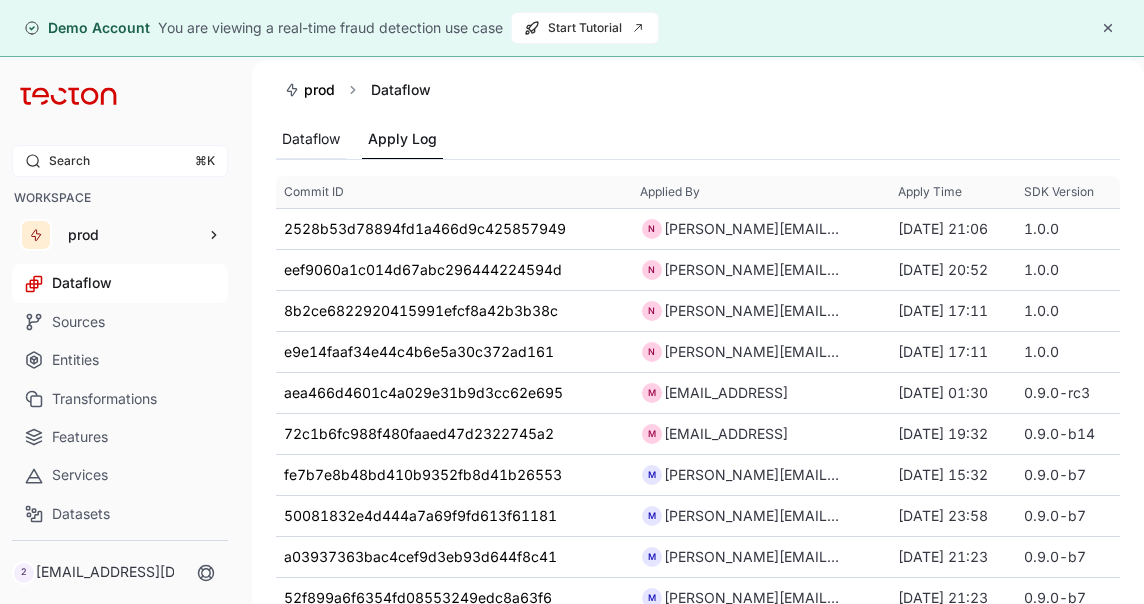 click on "Dataflow" at bounding box center [311, 139] 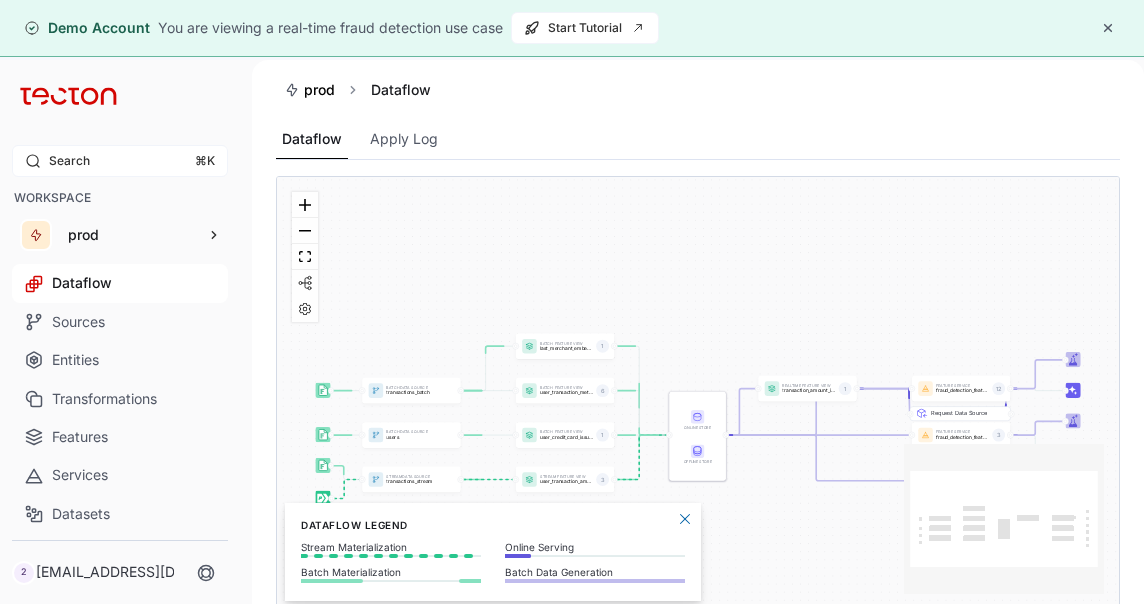 scroll, scrollTop: 0, scrollLeft: 0, axis: both 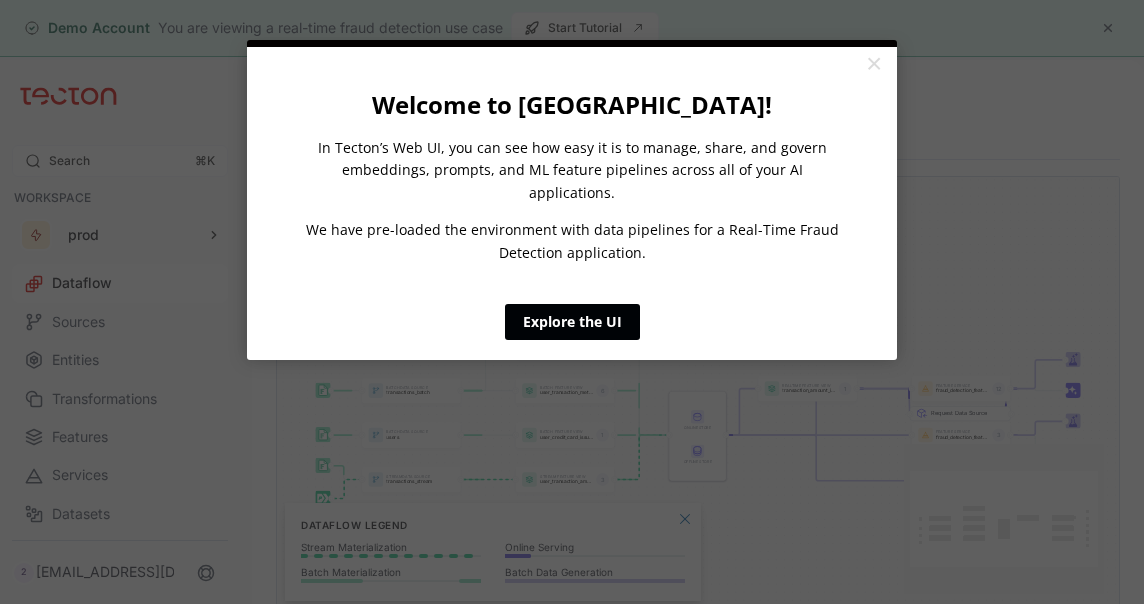 click on "Explore the UI" at bounding box center [572, 322] 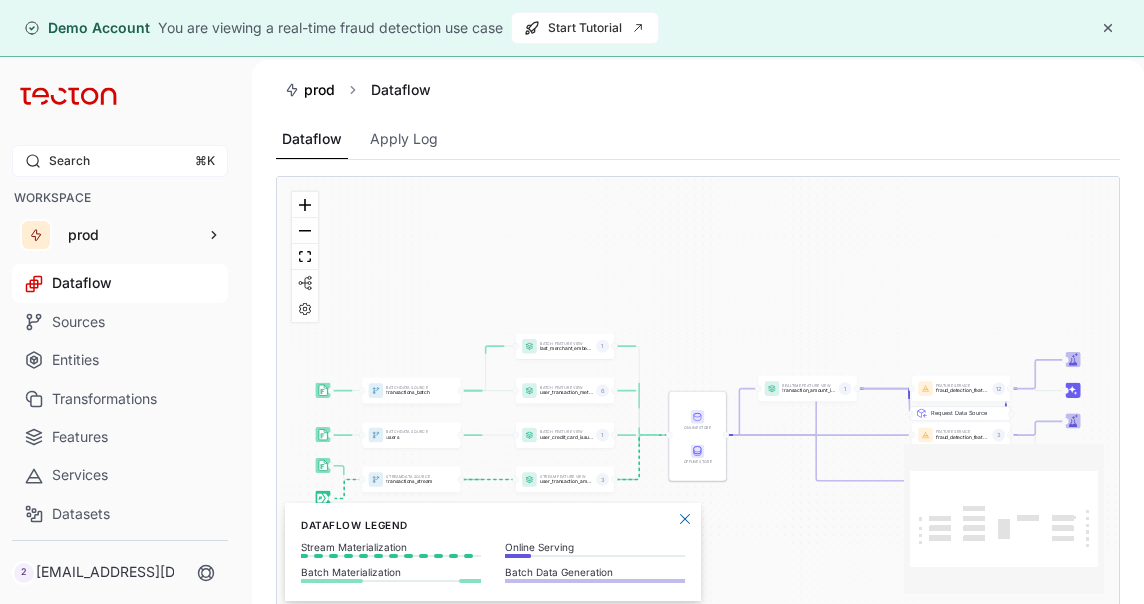 scroll, scrollTop: 0, scrollLeft: 0, axis: both 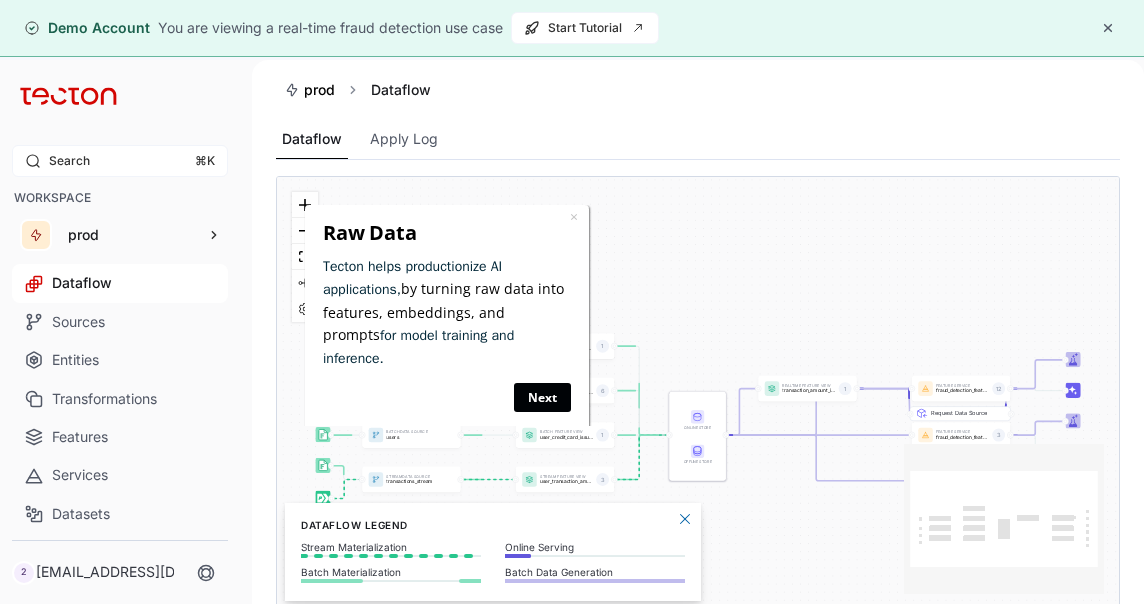 click on "Next" at bounding box center [542, 396] 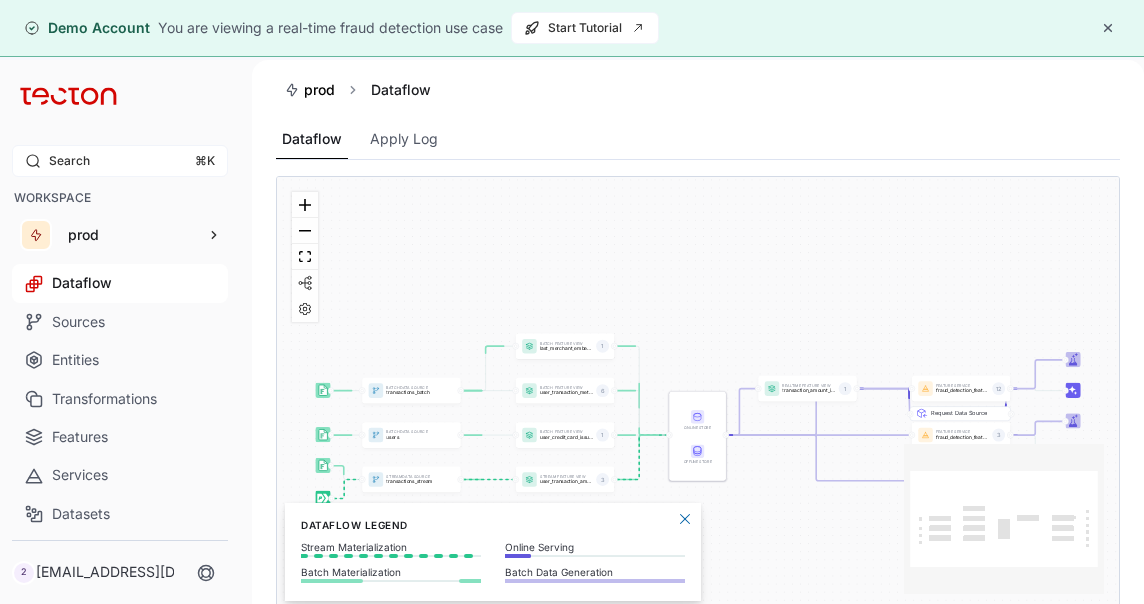 scroll, scrollTop: 0, scrollLeft: 0, axis: both 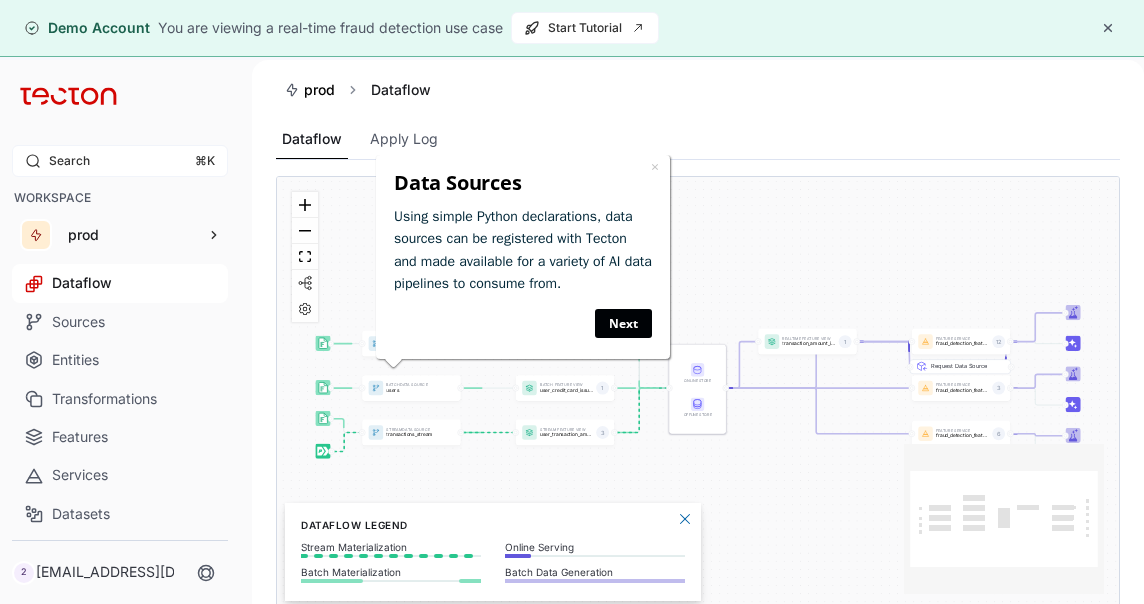 click on "Next" at bounding box center (623, 322) 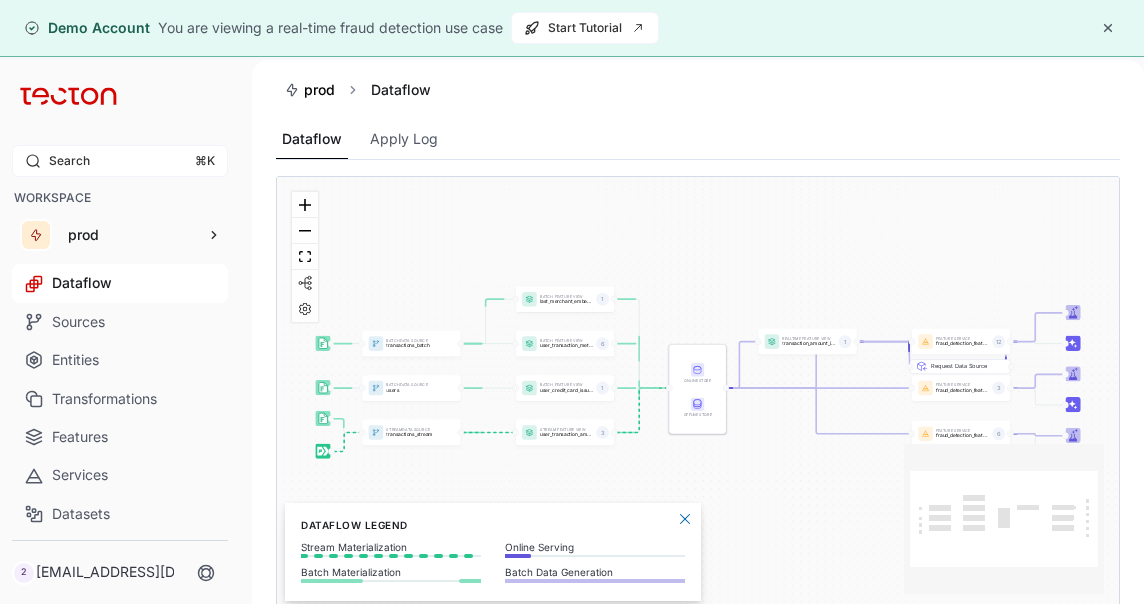 scroll, scrollTop: 0, scrollLeft: 0, axis: both 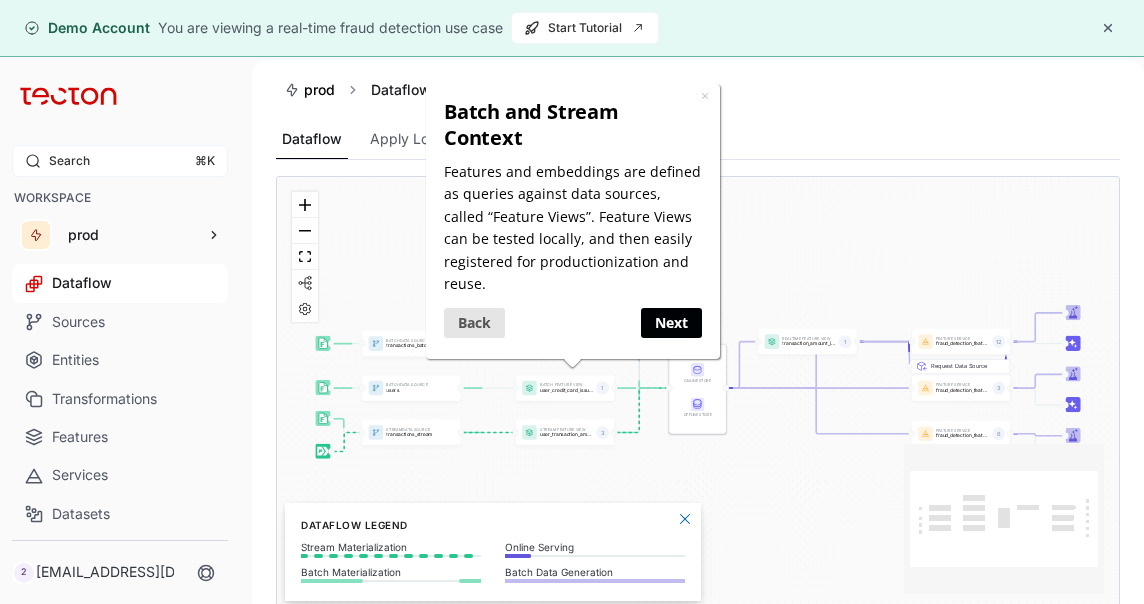 click on "Next" at bounding box center (671, 321) 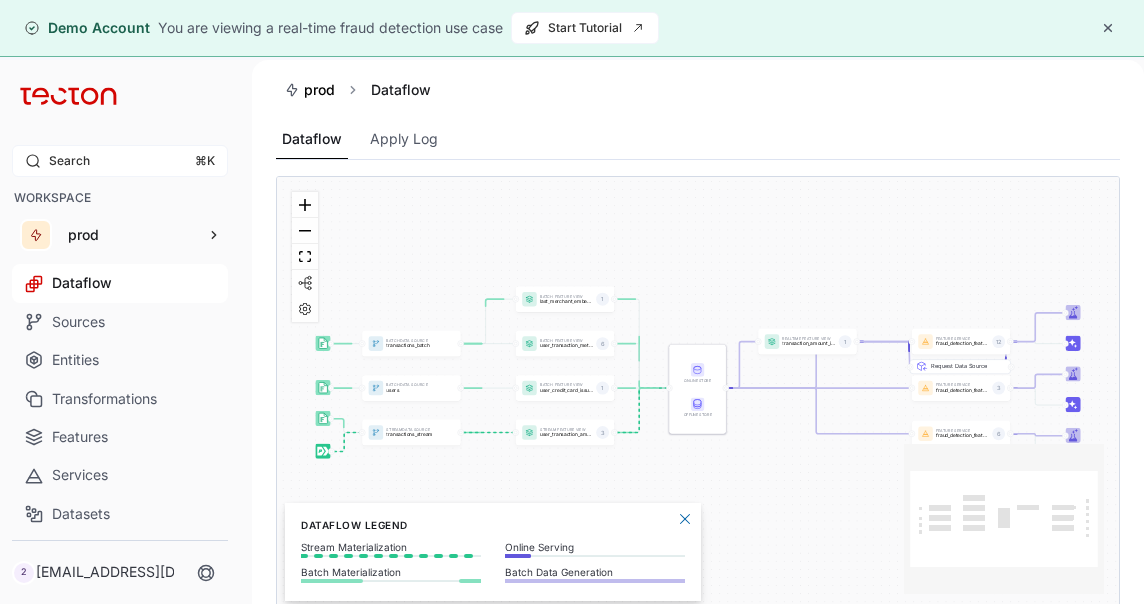 scroll, scrollTop: 0, scrollLeft: 0, axis: both 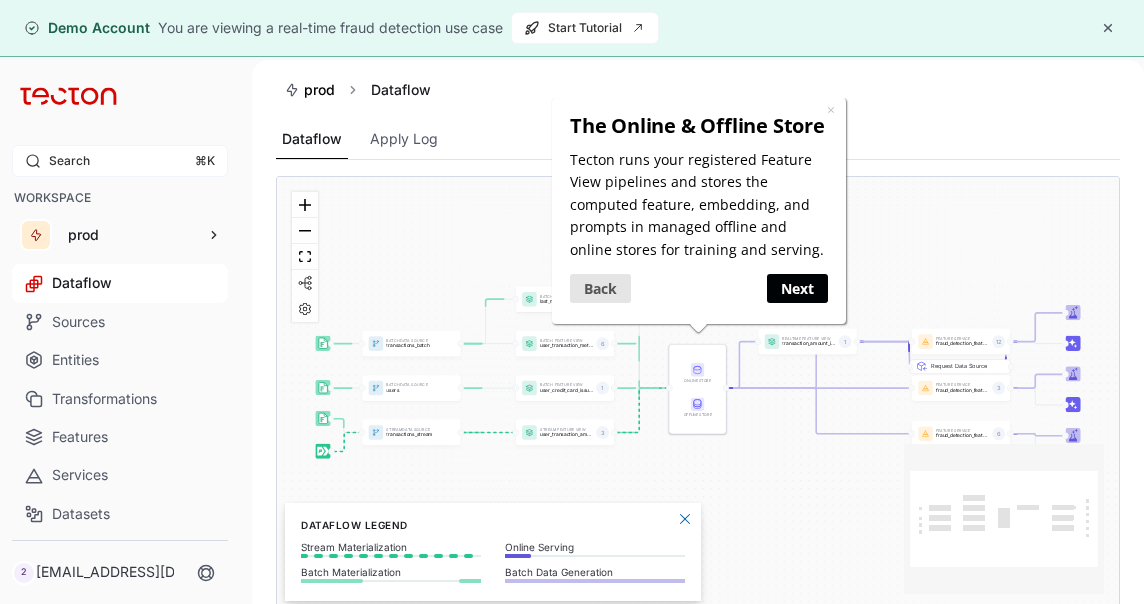 click on "Next" at bounding box center [797, 287] 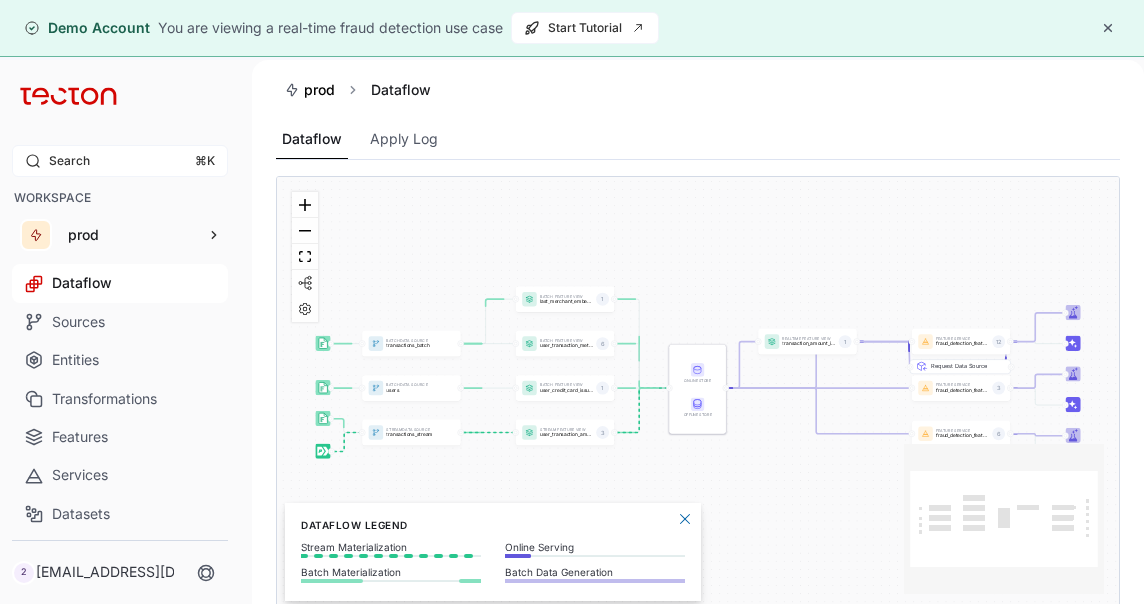scroll, scrollTop: 0, scrollLeft: 0, axis: both 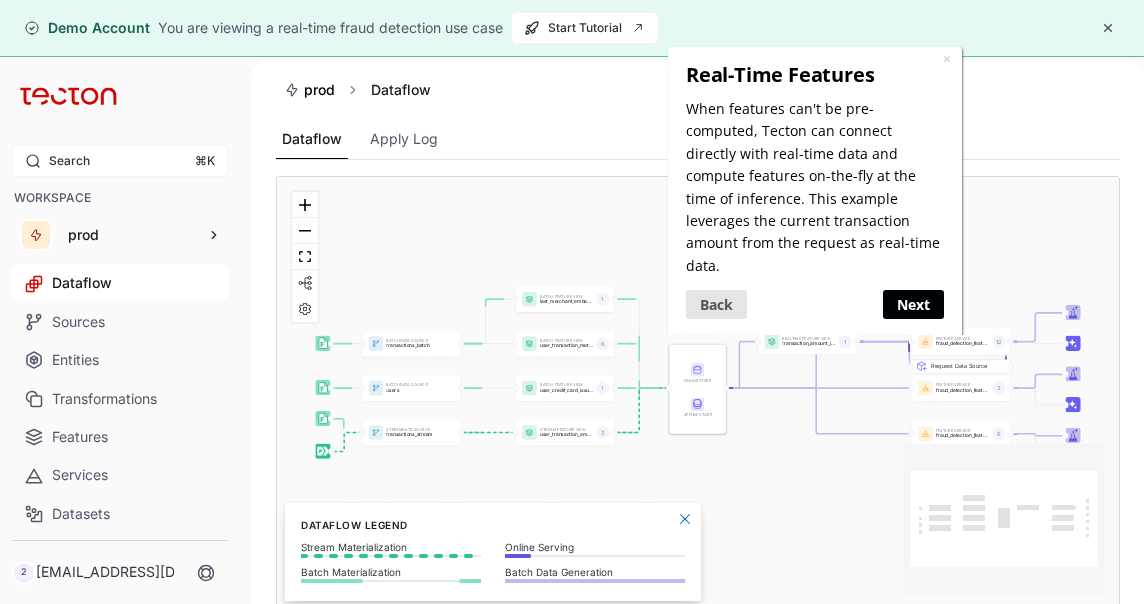 click on "Next" at bounding box center [913, 303] 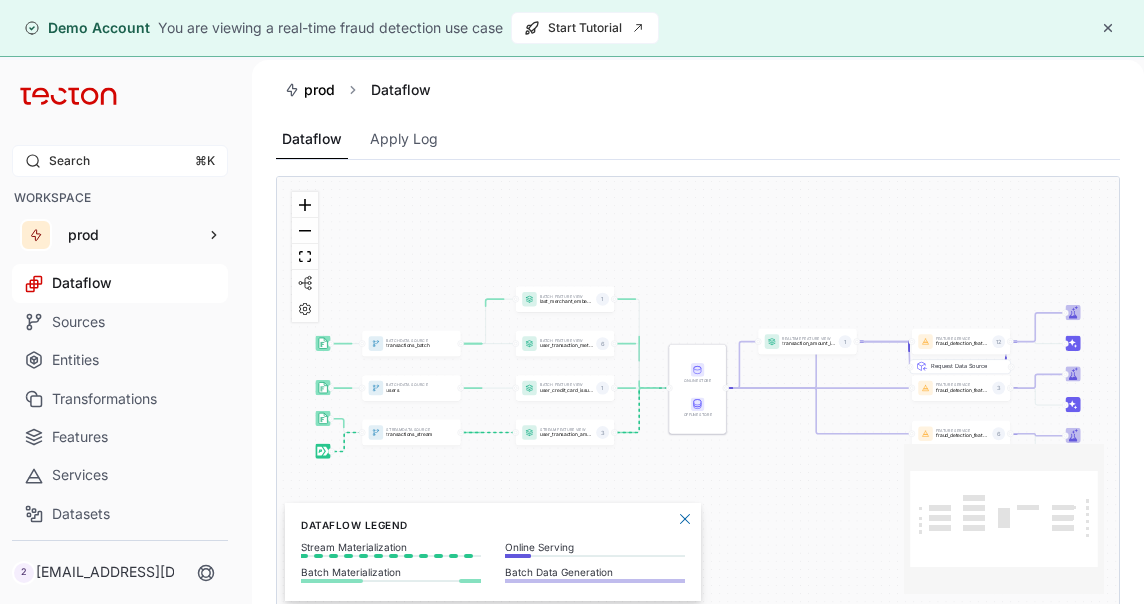 scroll, scrollTop: 0, scrollLeft: 0, axis: both 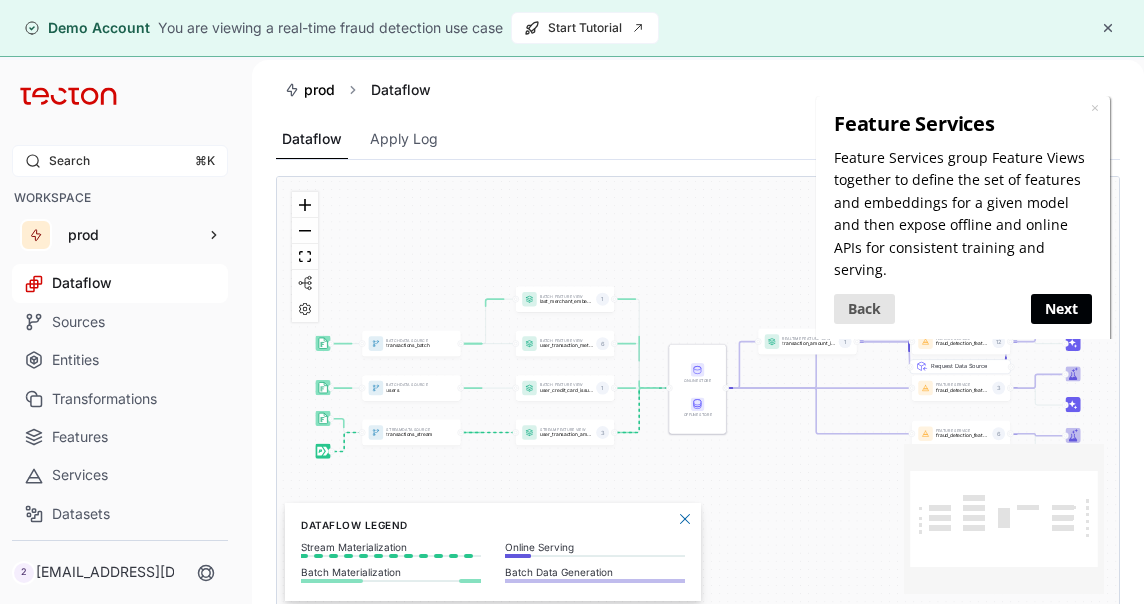 click on "Next" at bounding box center (1060, 307) 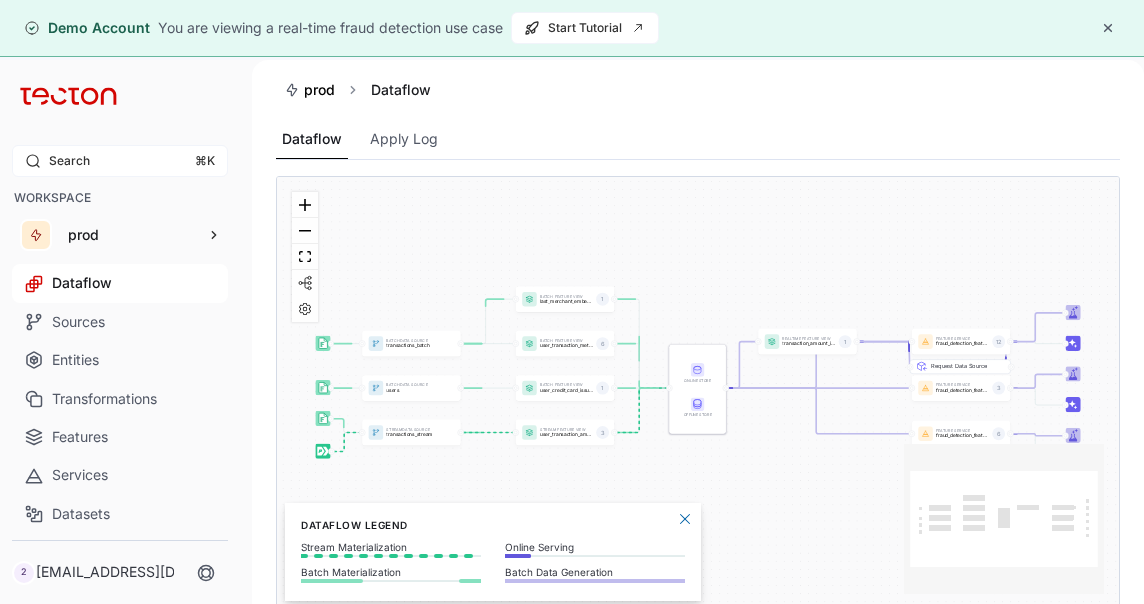 scroll, scrollTop: 0, scrollLeft: 0, axis: both 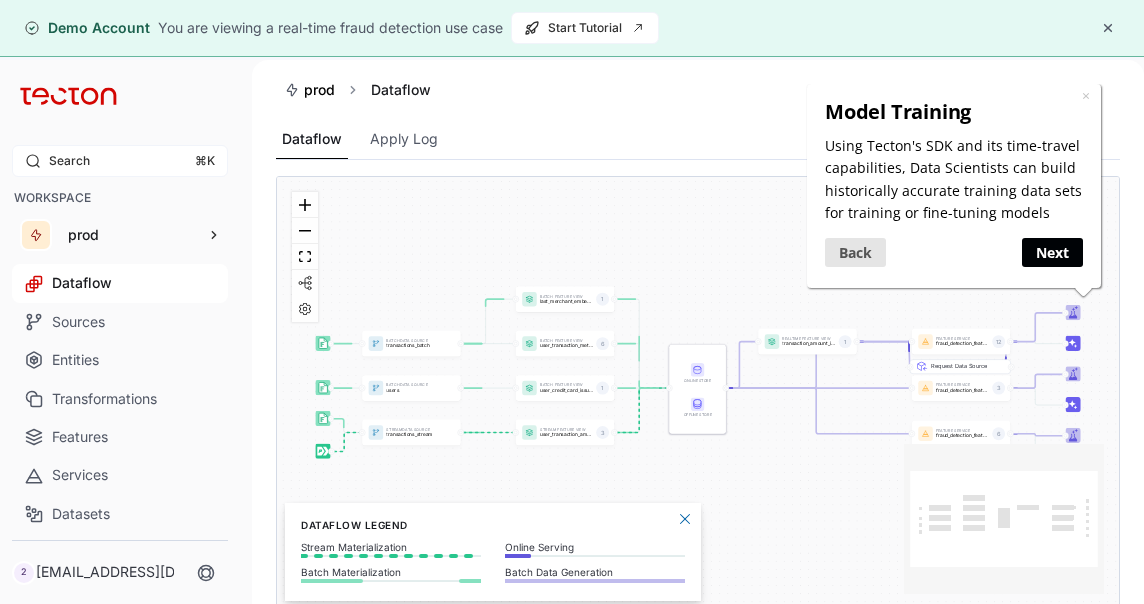 click on "Next" at bounding box center [1051, 251] 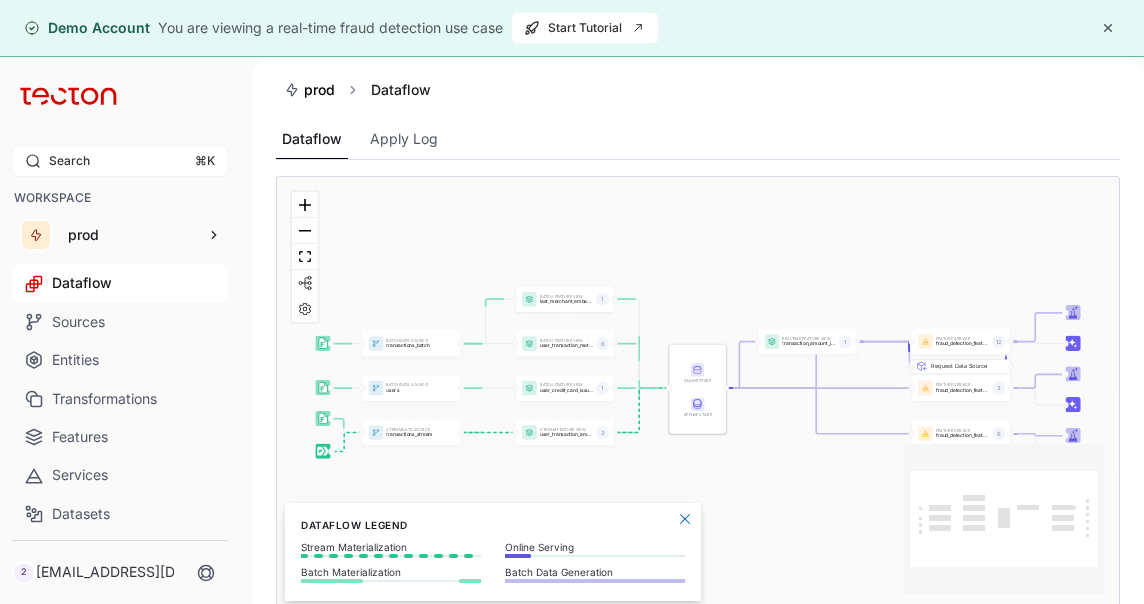 scroll, scrollTop: 0, scrollLeft: 0, axis: both 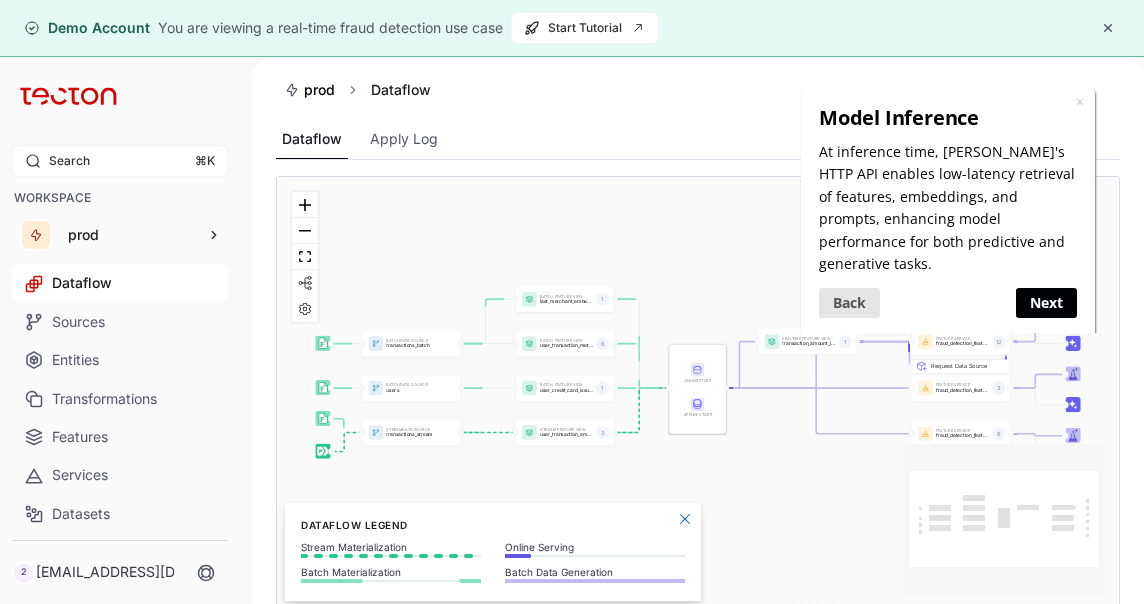 click on "Next" at bounding box center (1045, 302) 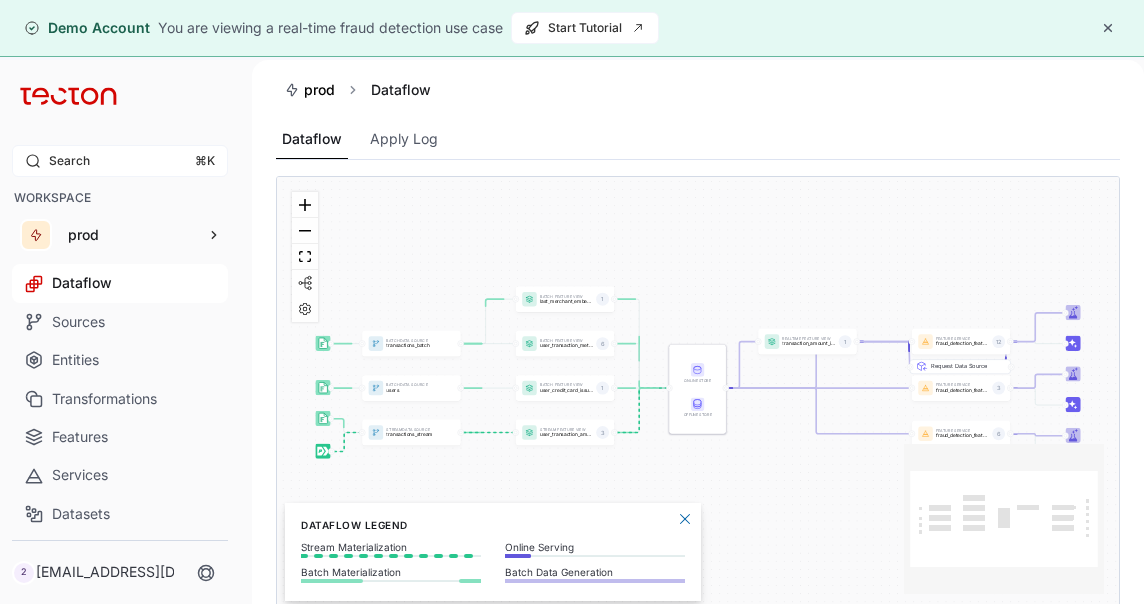 scroll, scrollTop: 0, scrollLeft: 0, axis: both 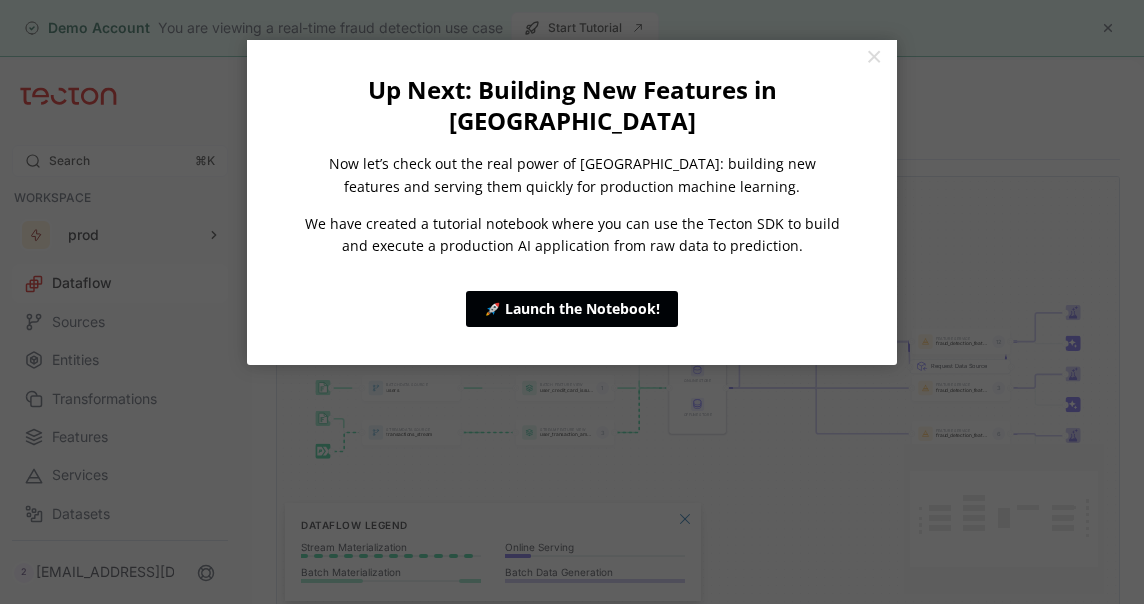 click on "🚀 Launch the Notebook!" at bounding box center (572, 309) 